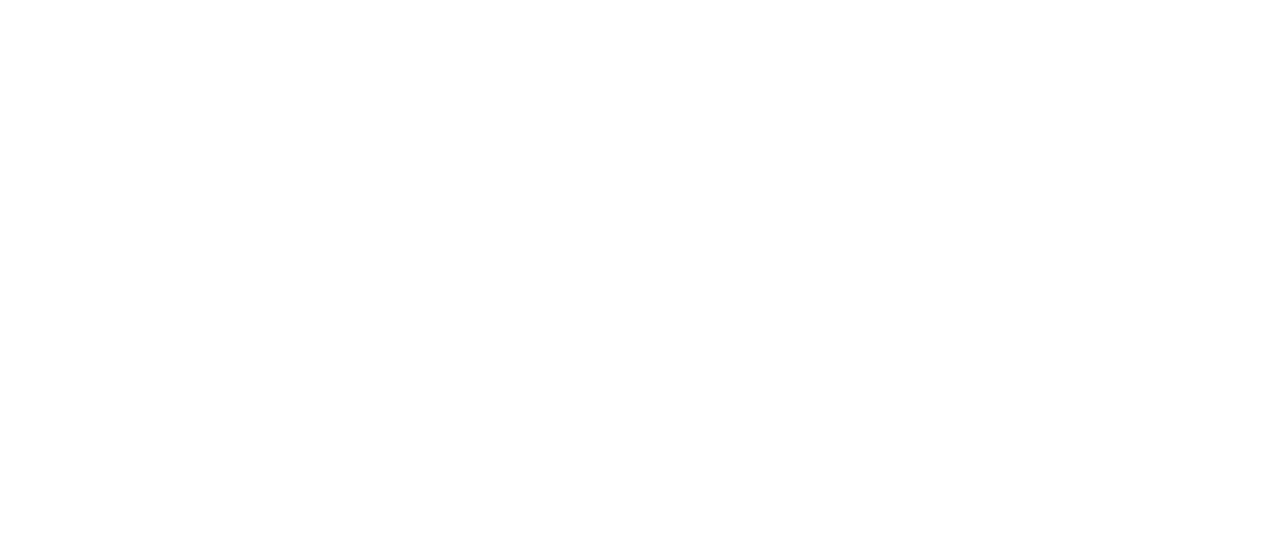 scroll, scrollTop: 0, scrollLeft: 0, axis: both 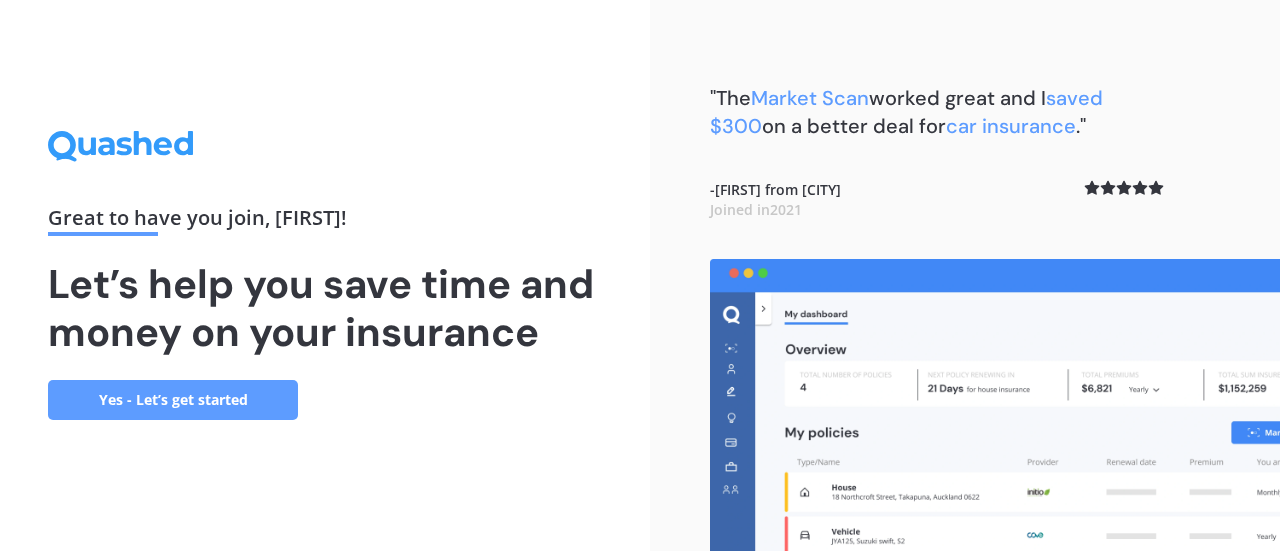 click on "Yes - Let’s get started" at bounding box center [173, 400] 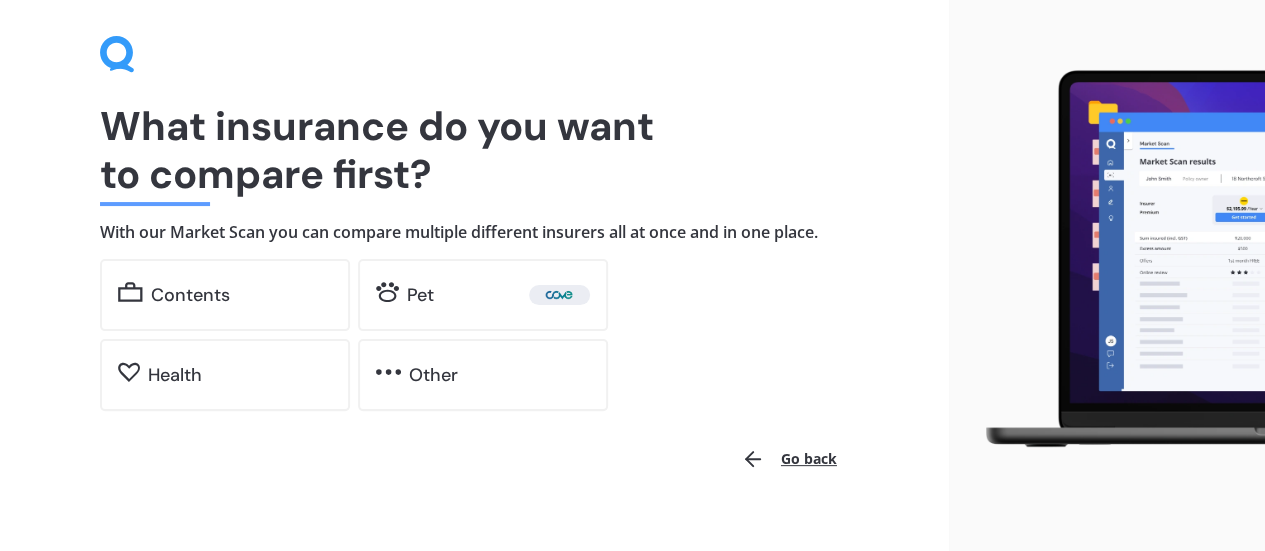 scroll, scrollTop: 95, scrollLeft: 0, axis: vertical 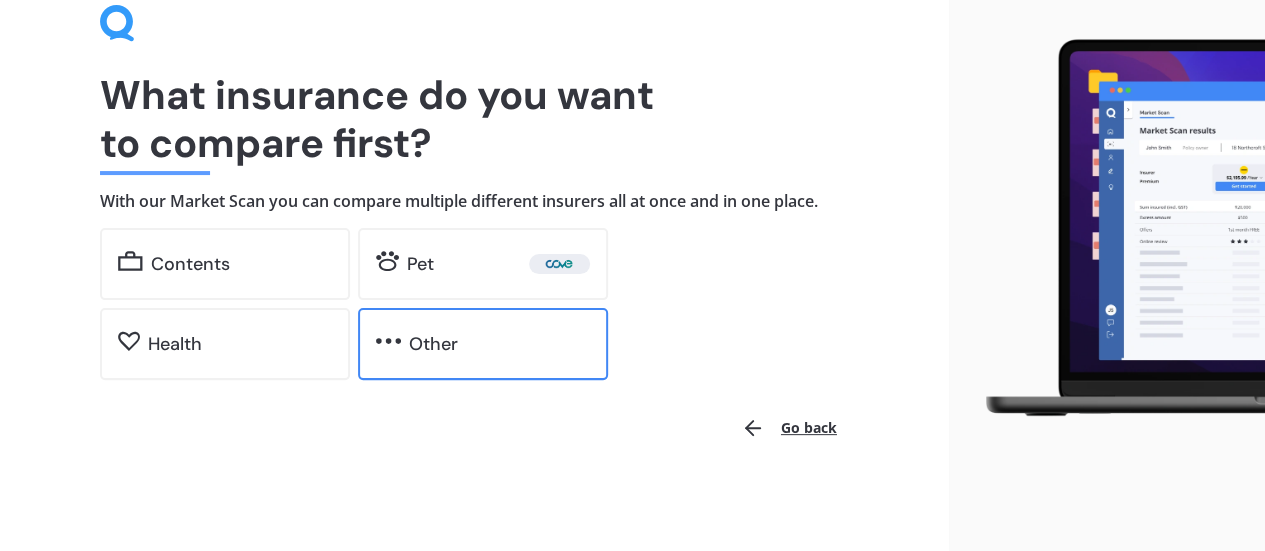 click on "Other" at bounding box center [483, 344] 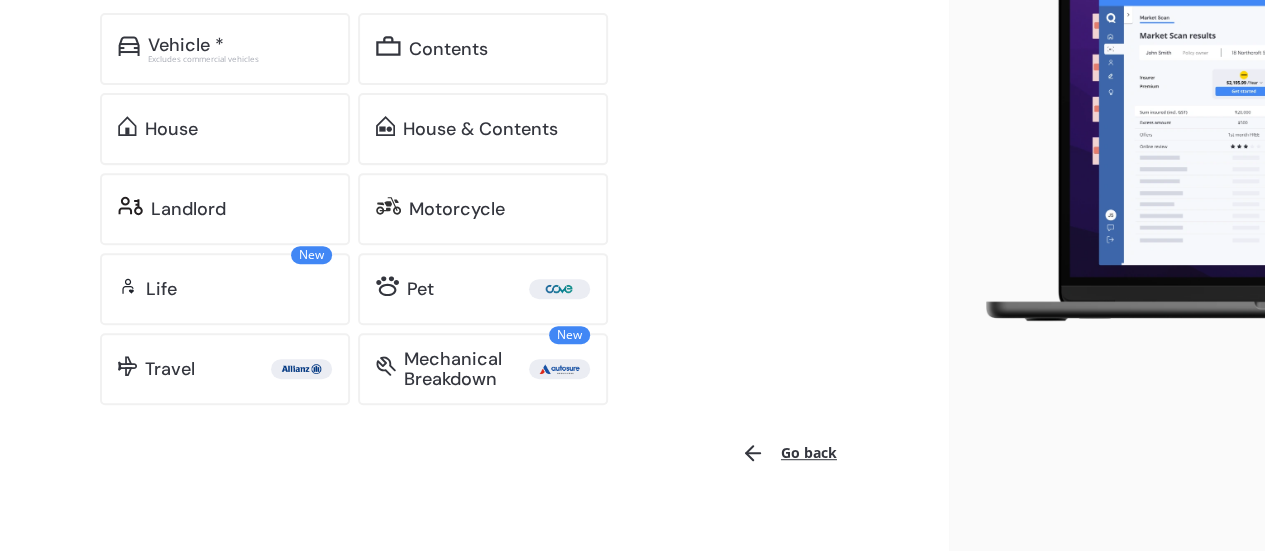 scroll, scrollTop: 335, scrollLeft: 0, axis: vertical 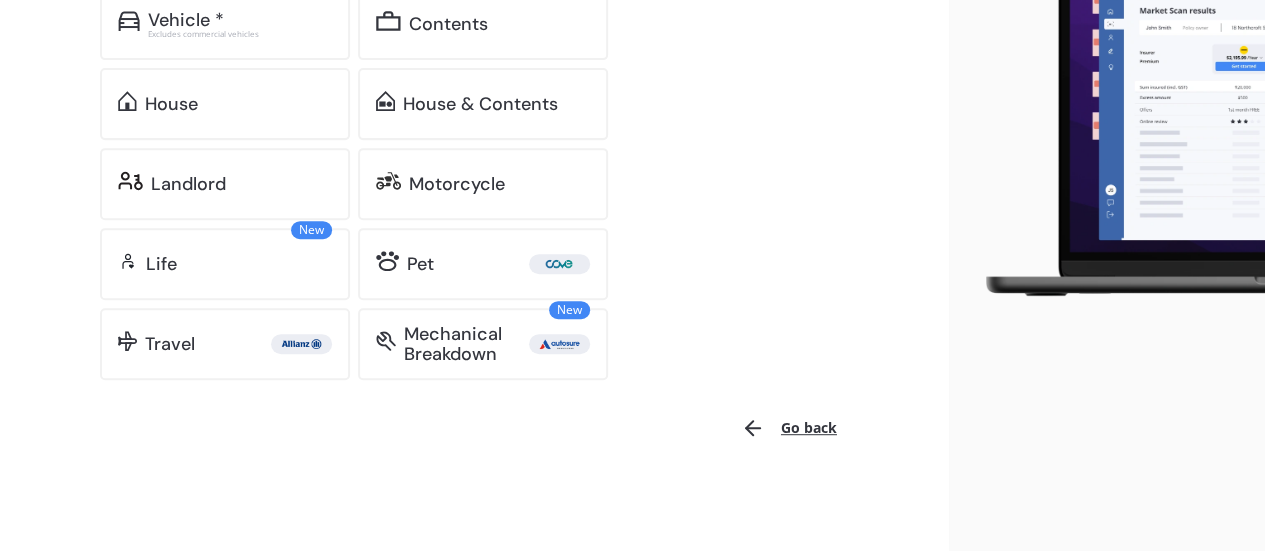 click on "Go back" at bounding box center (789, 428) 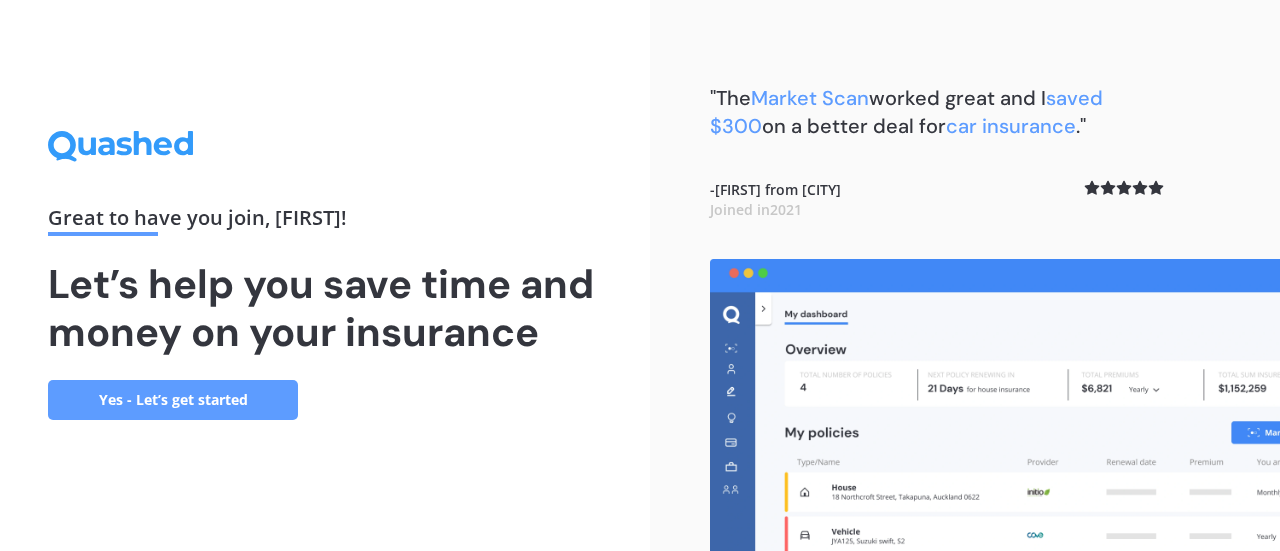 click on "Yes - Let’s get started" at bounding box center (173, 400) 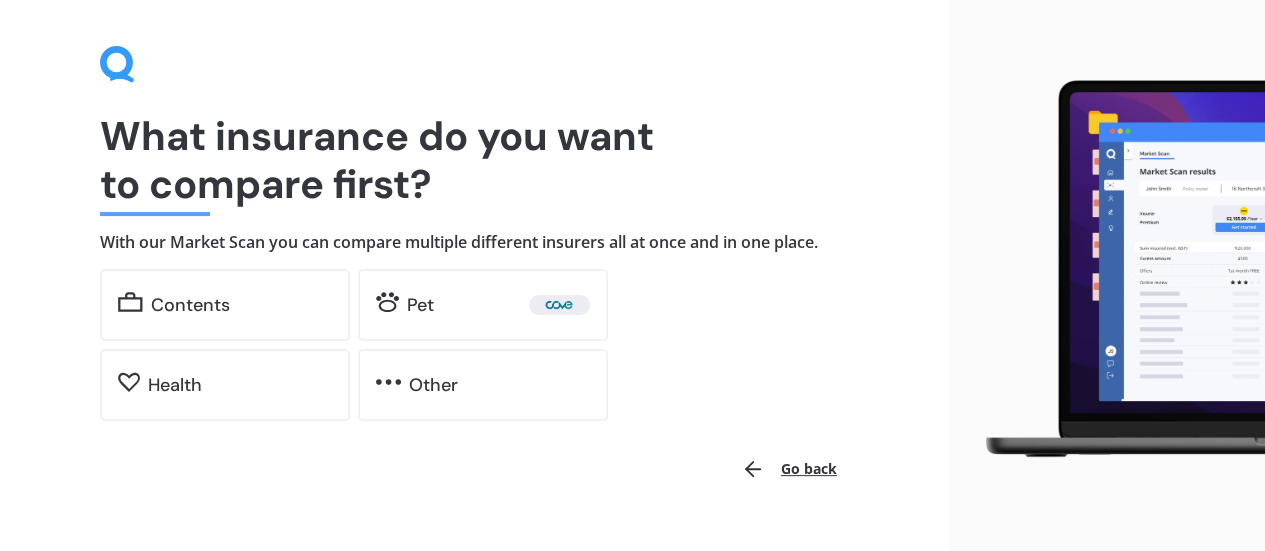 scroll, scrollTop: 95, scrollLeft: 0, axis: vertical 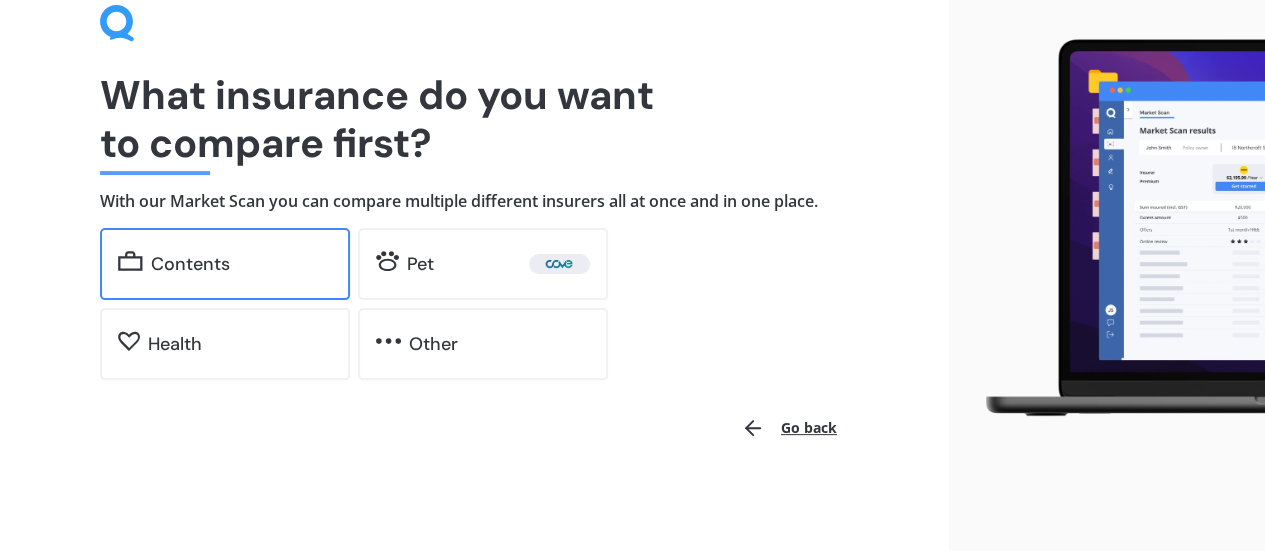 click on "Contents" at bounding box center [190, 264] 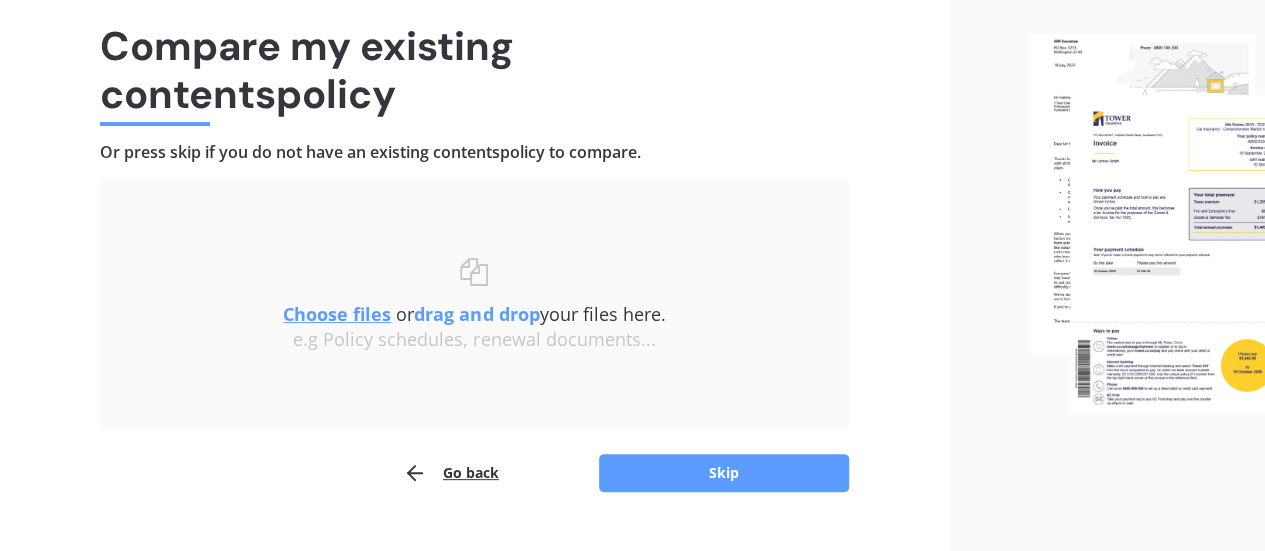 scroll, scrollTop: 185, scrollLeft: 0, axis: vertical 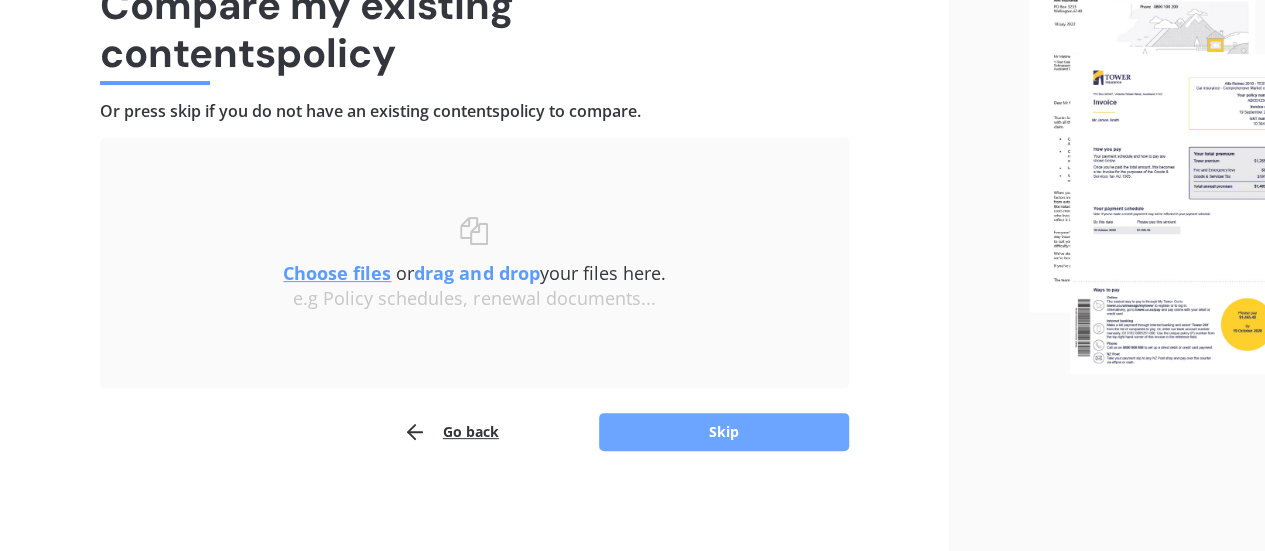 click on "Skip" at bounding box center [724, 432] 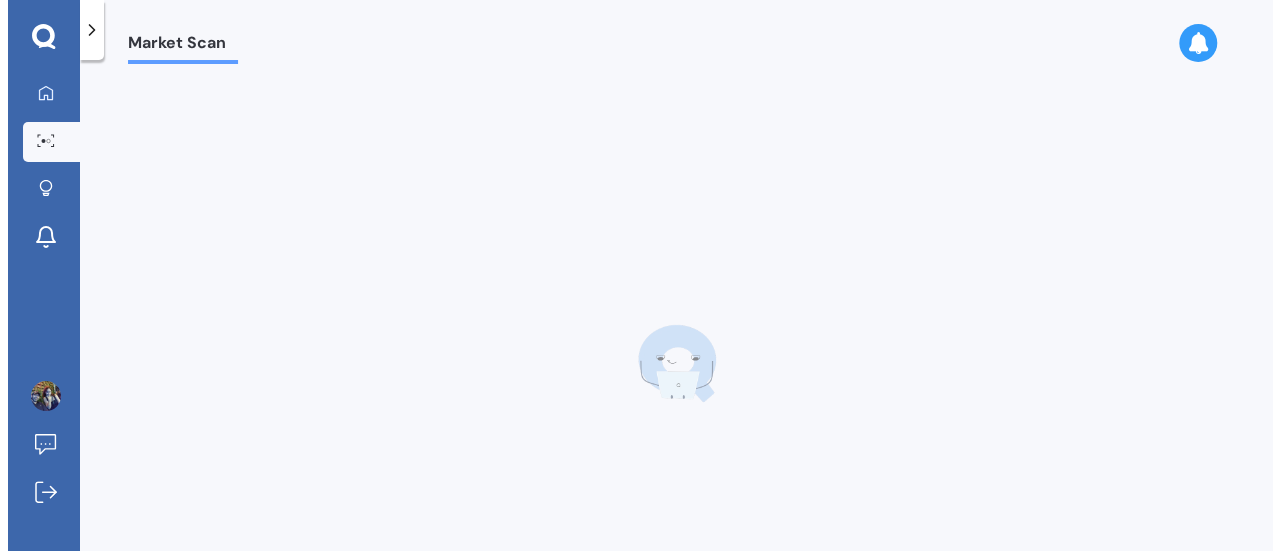 scroll, scrollTop: 0, scrollLeft: 0, axis: both 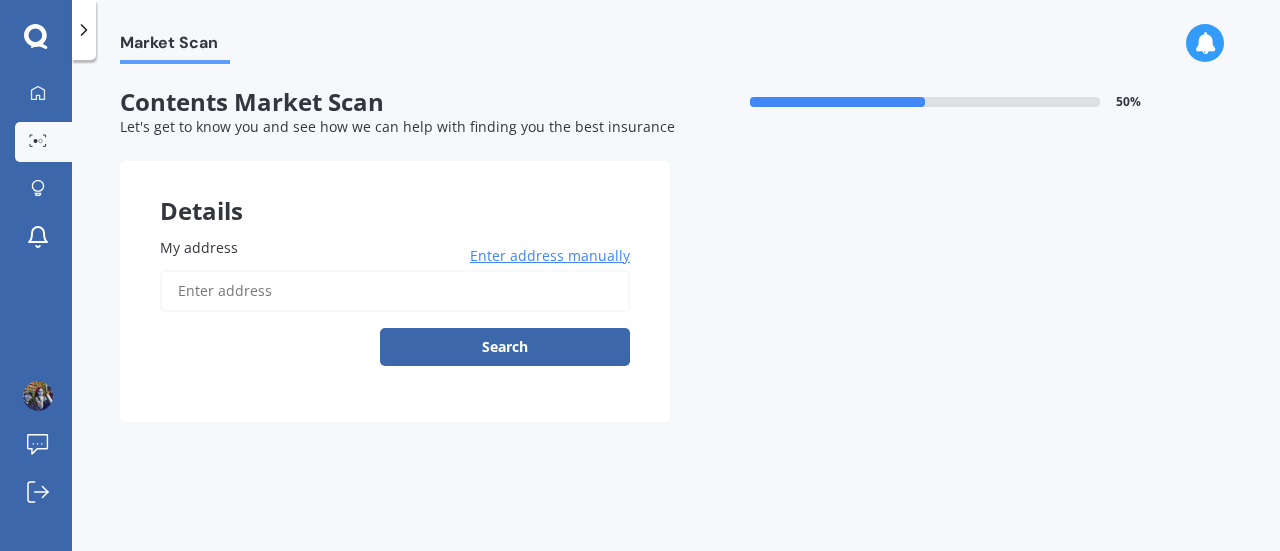 click on "My address" at bounding box center (395, 291) 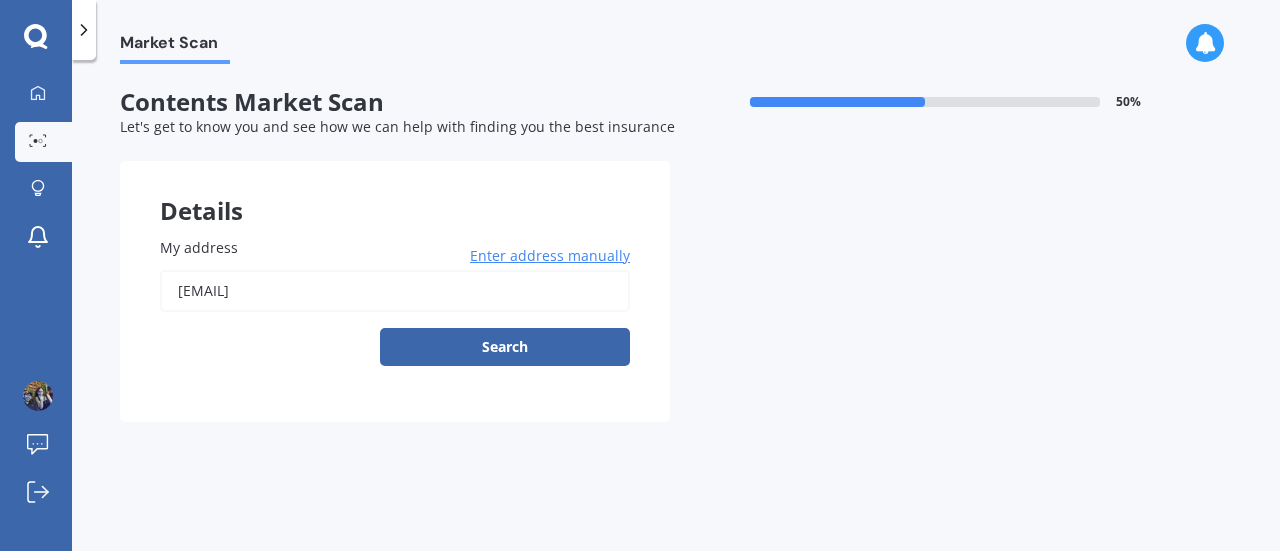 type on "ocktagle@gmail.com" 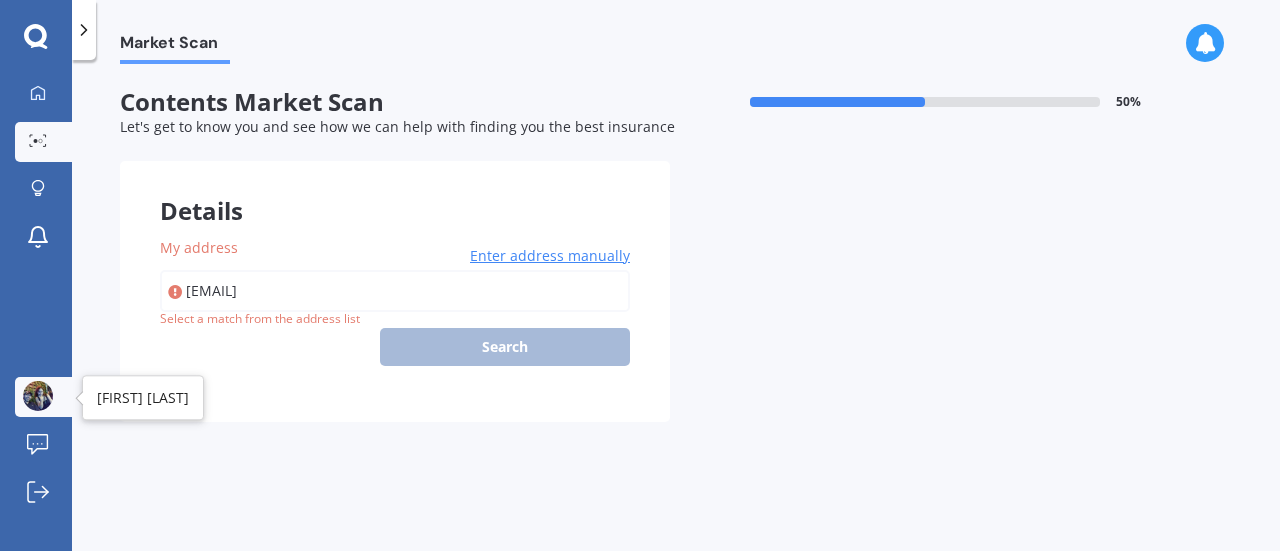 click at bounding box center (38, 396) 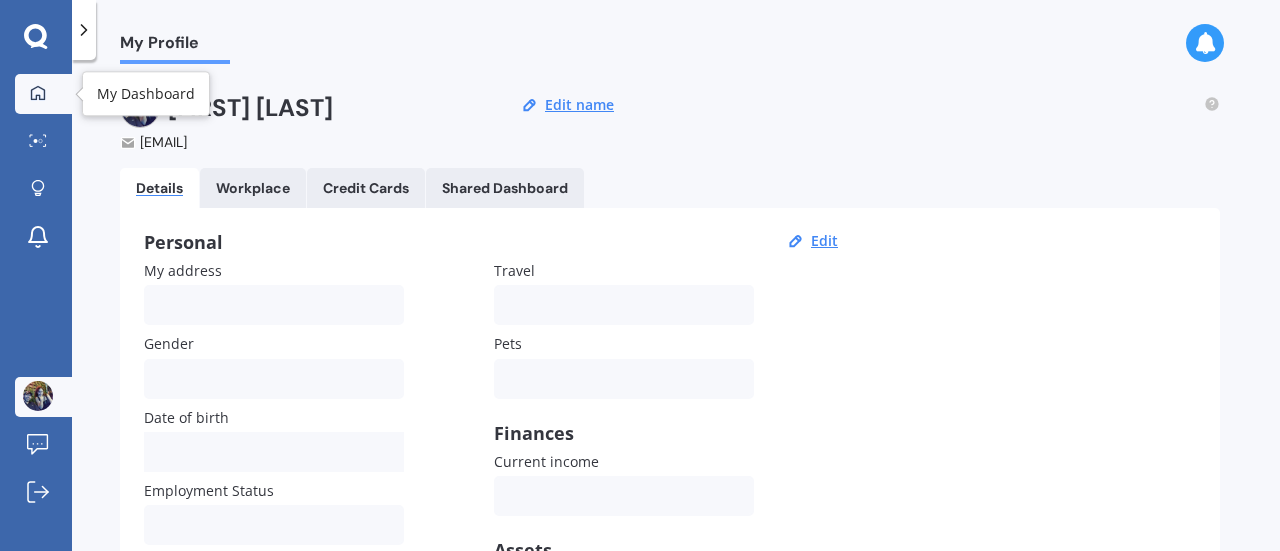 click on "My Dashboard" at bounding box center [43, 94] 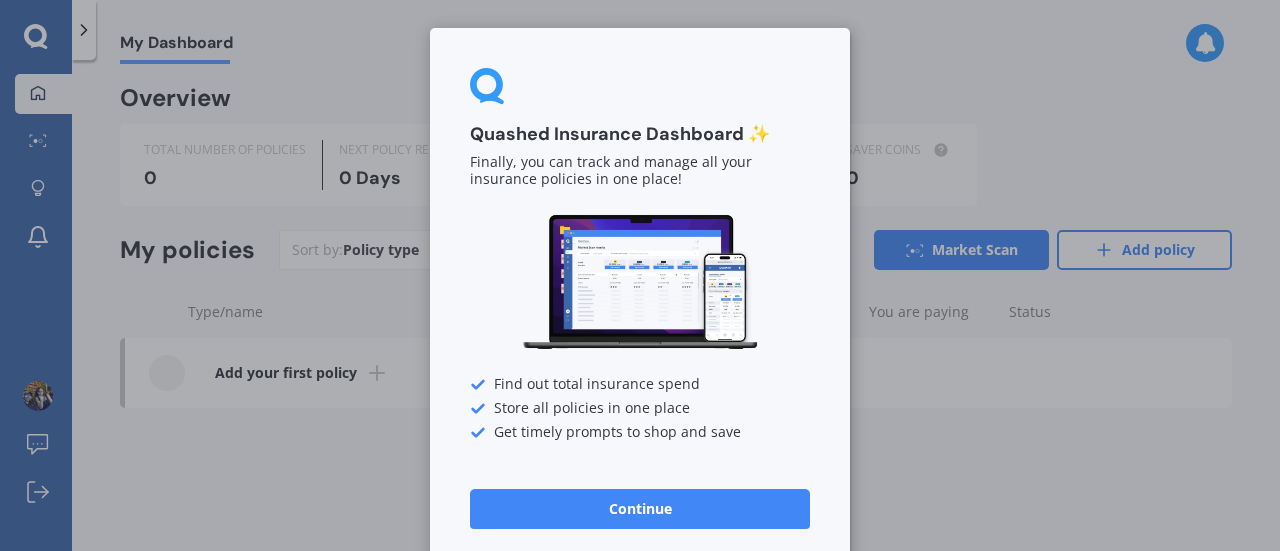 click on "Continue" at bounding box center (640, 509) 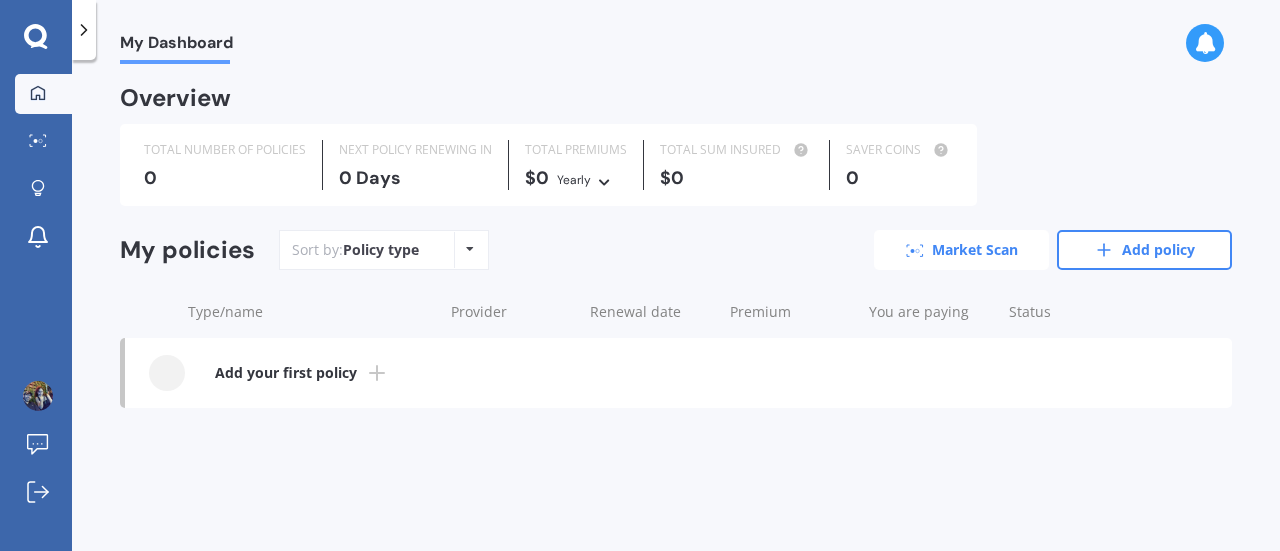 click on "Market Scan" at bounding box center (961, 250) 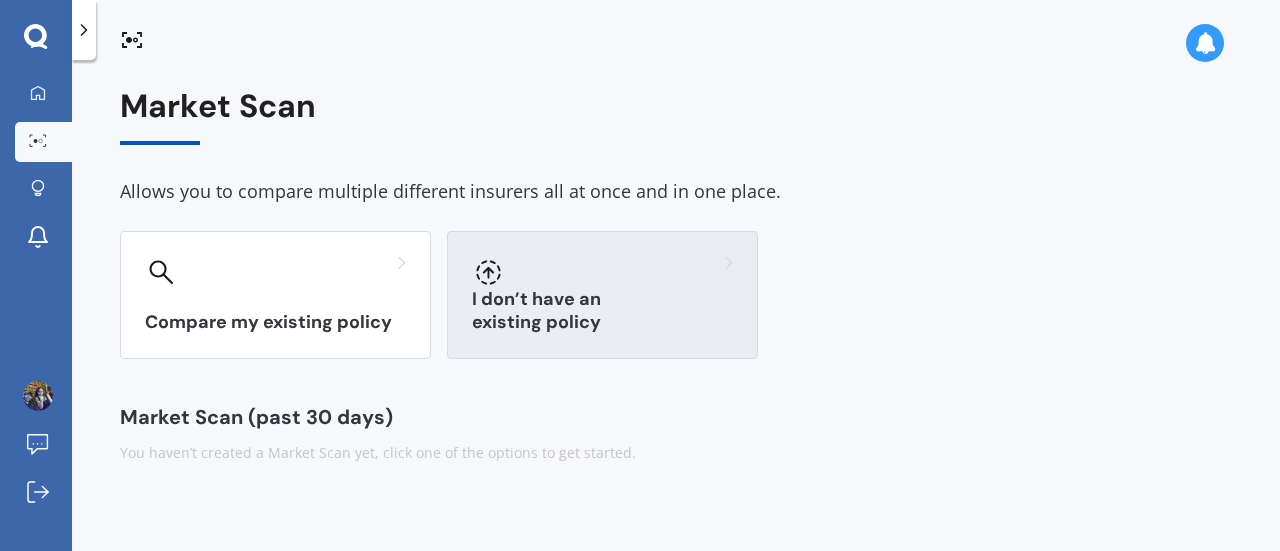 click on "I don’t have an existing policy" at bounding box center [602, 295] 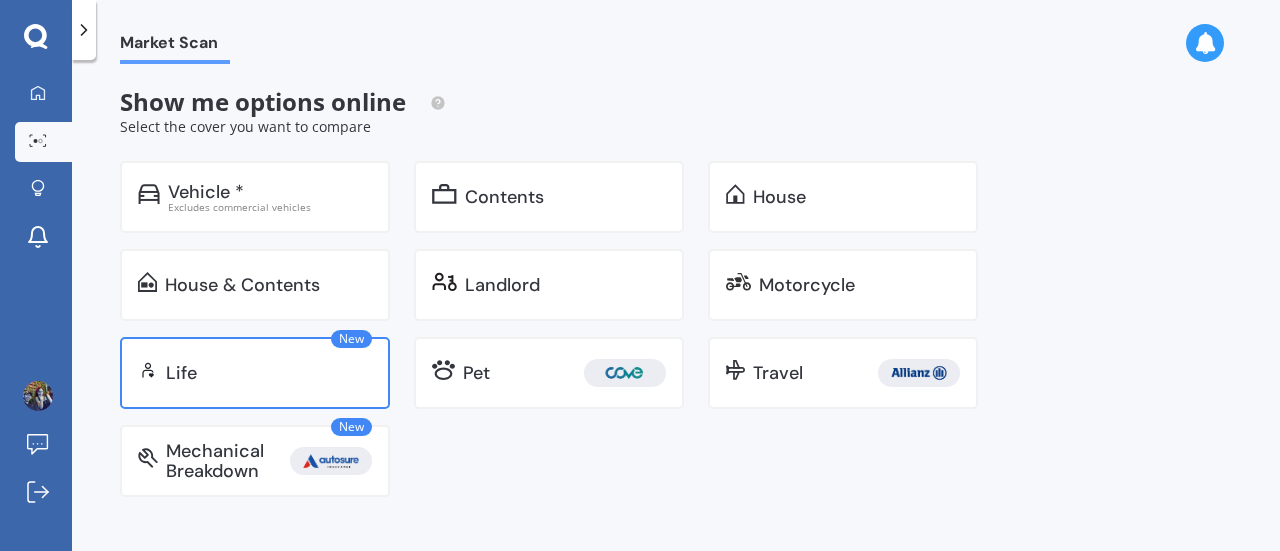 click on "New Life" at bounding box center [255, 373] 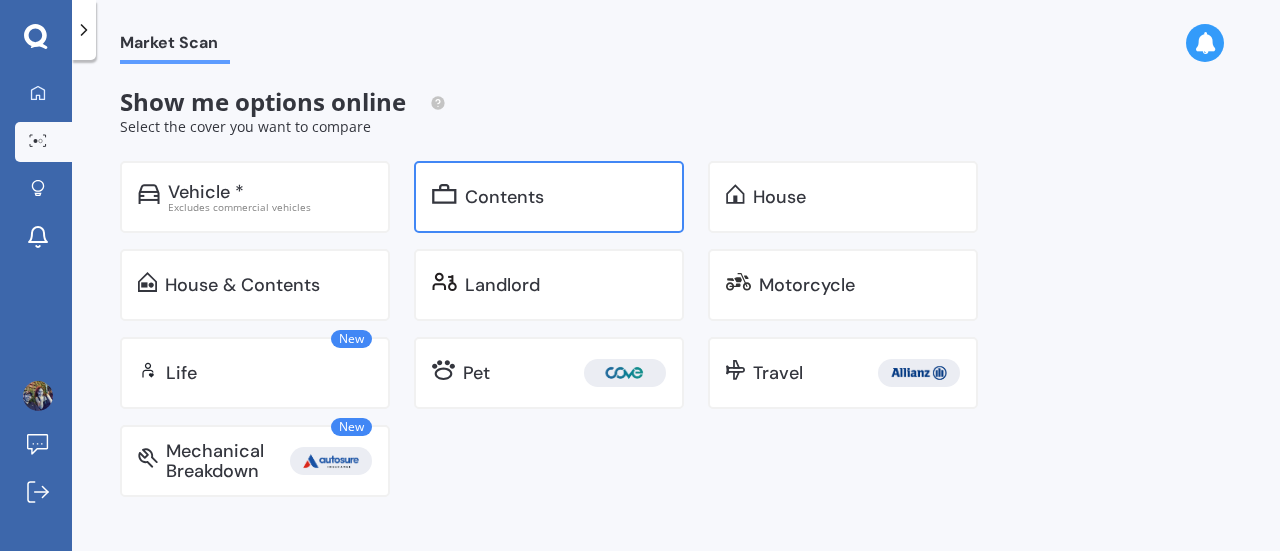 click at bounding box center (444, 194) 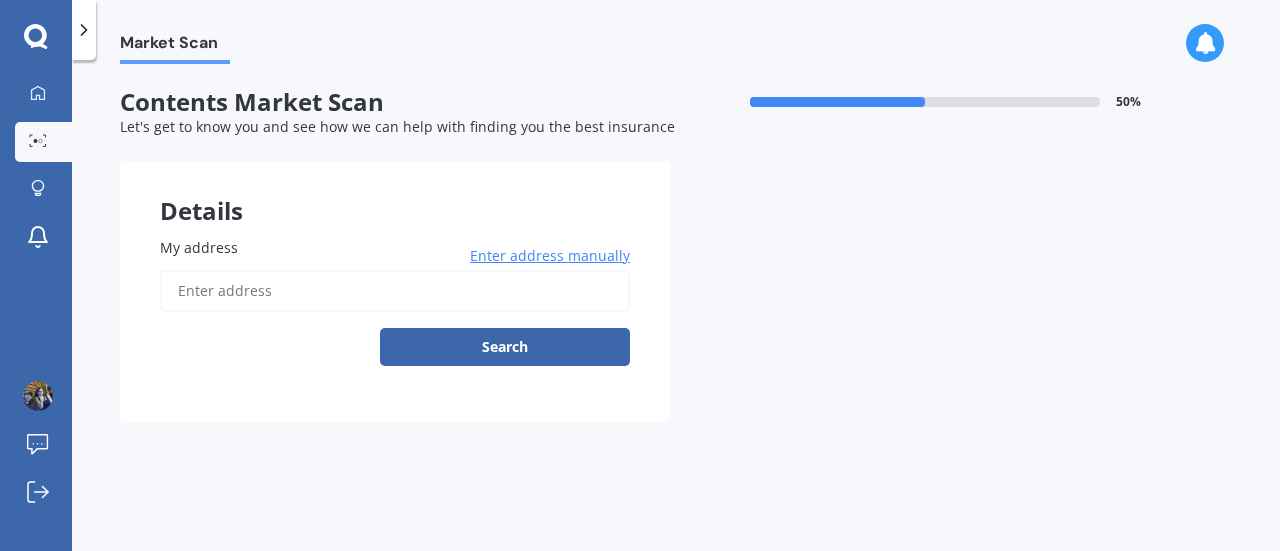 click on "My address" at bounding box center (395, 291) 